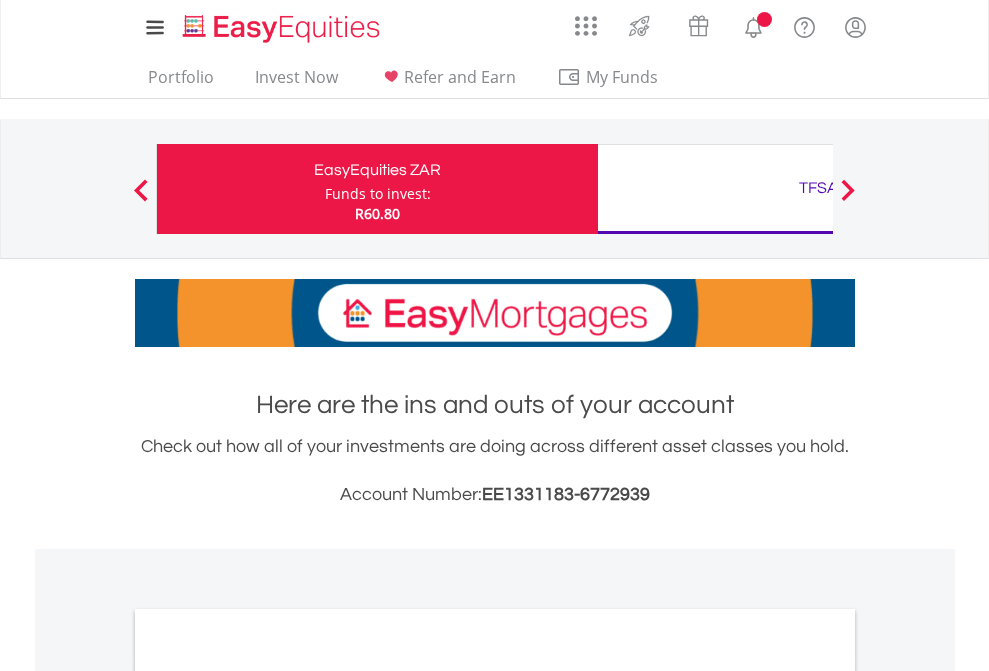 scroll, scrollTop: 0, scrollLeft: 0, axis: both 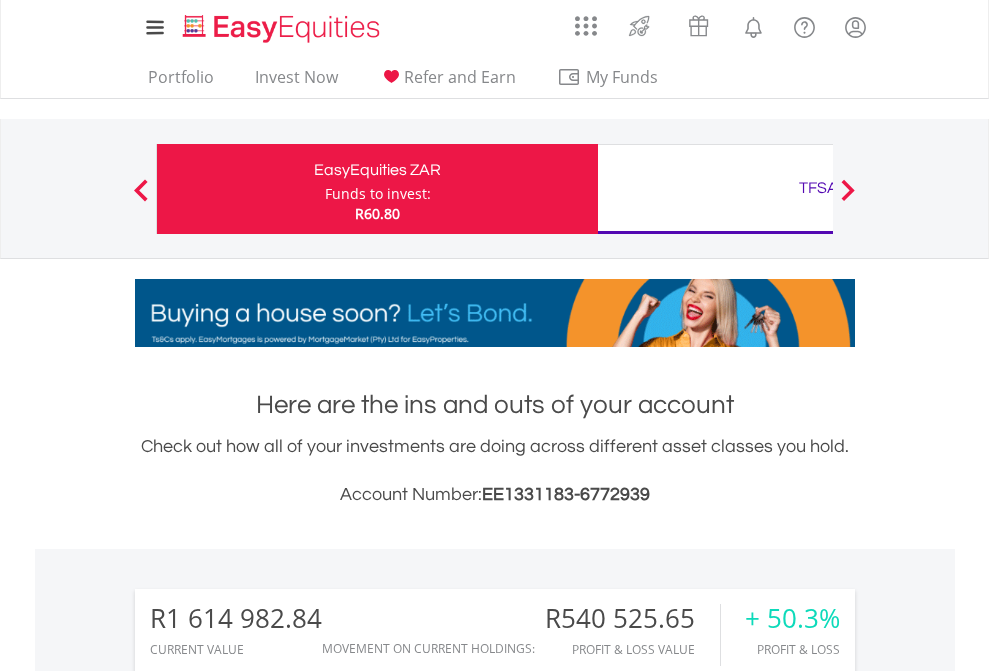 click on "Funds to invest:" at bounding box center (378, 194) 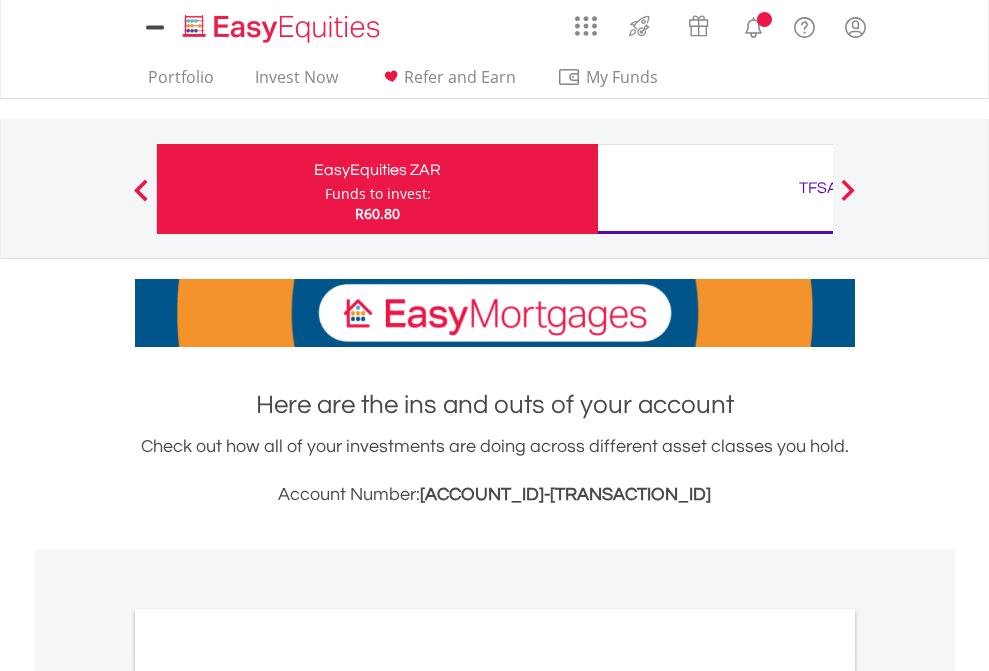 scroll, scrollTop: 0, scrollLeft: 0, axis: both 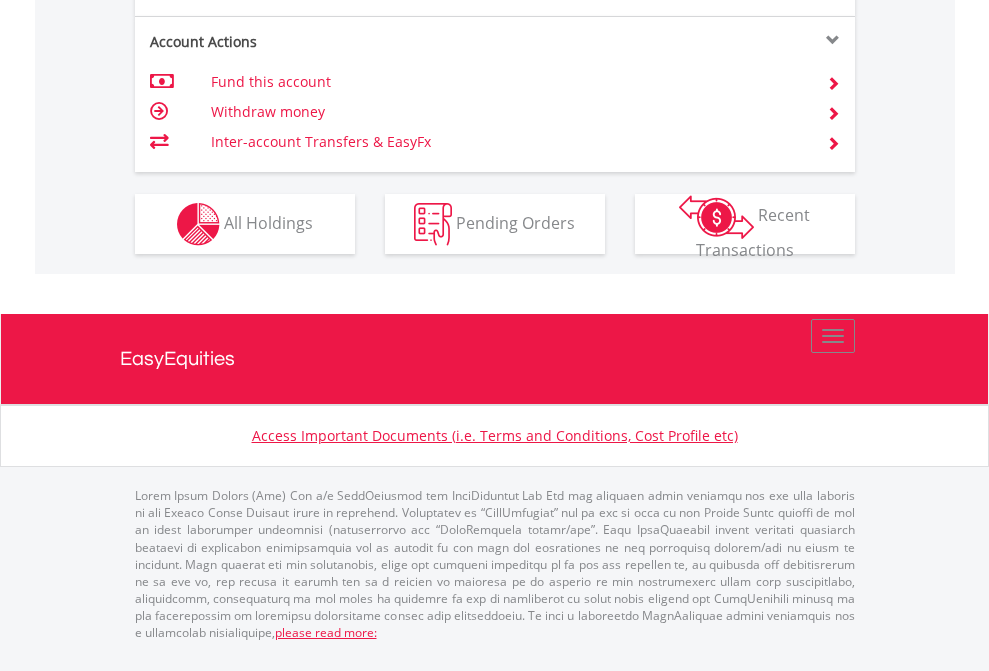 click on "Investment types" at bounding box center [706, -337] 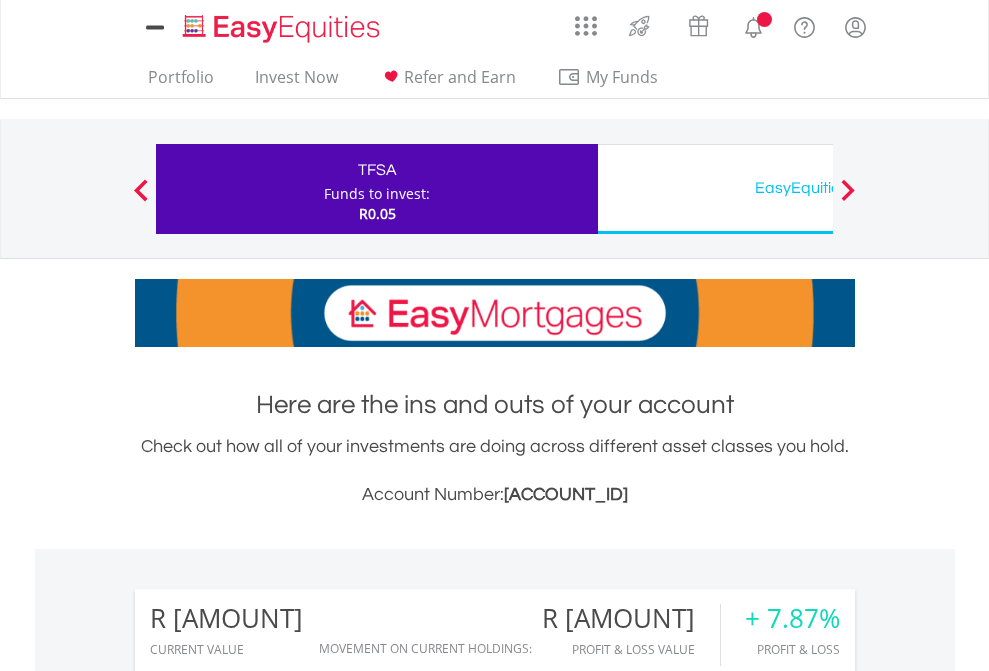 scroll, scrollTop: 0, scrollLeft: 0, axis: both 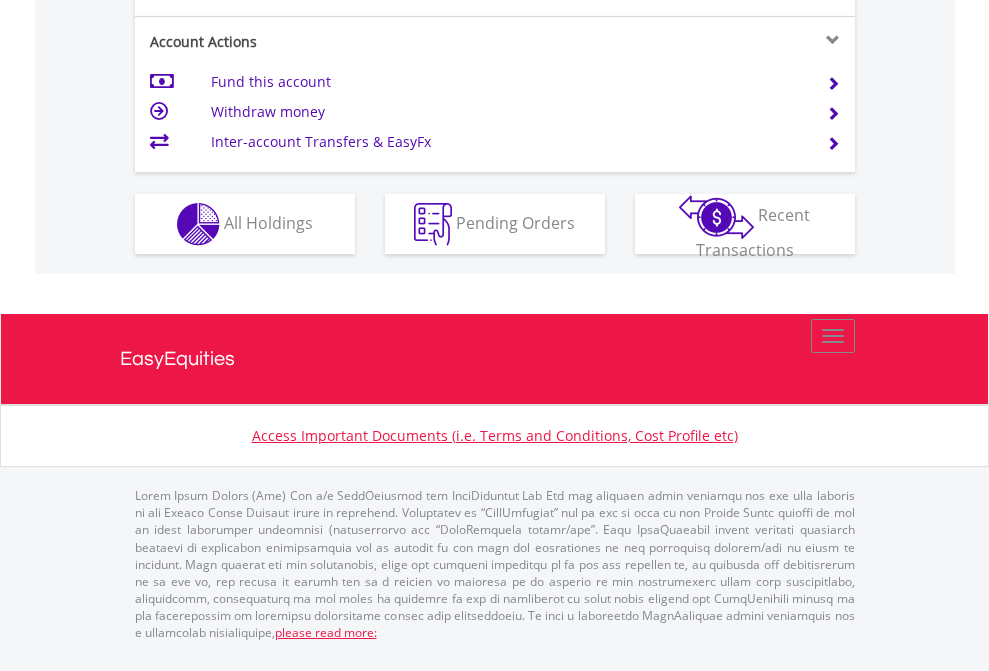click on "Investment types" at bounding box center (706, -337) 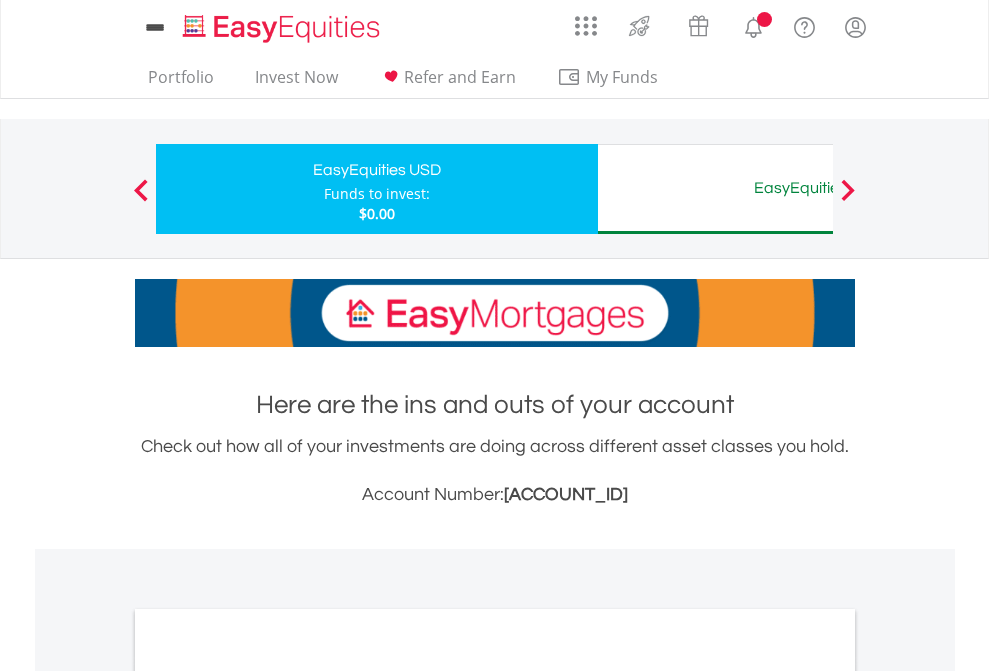 scroll, scrollTop: 0, scrollLeft: 0, axis: both 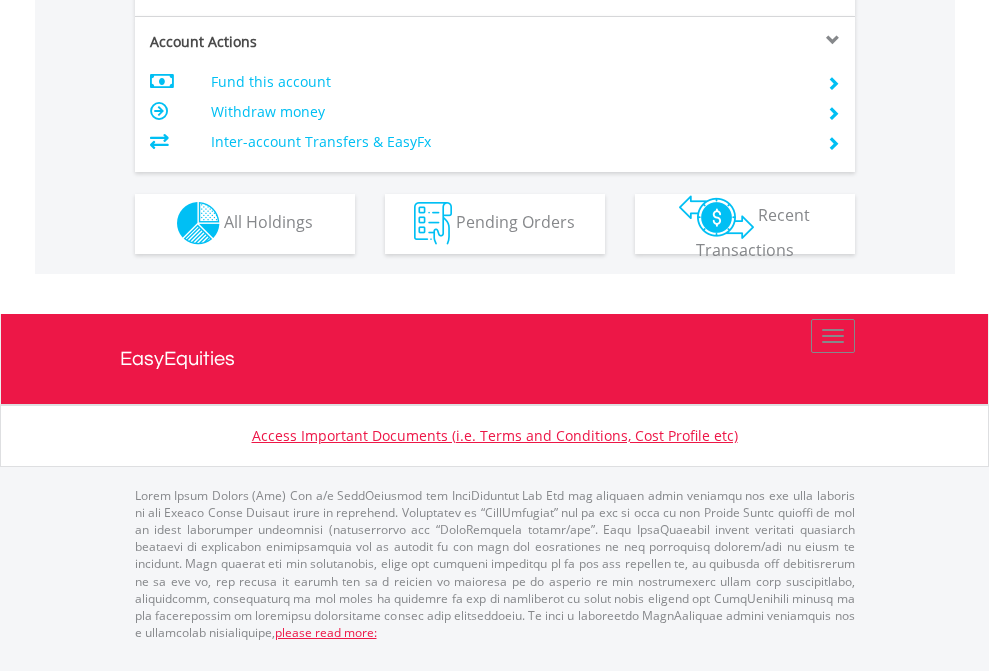 click on "Investment types" at bounding box center [706, -353] 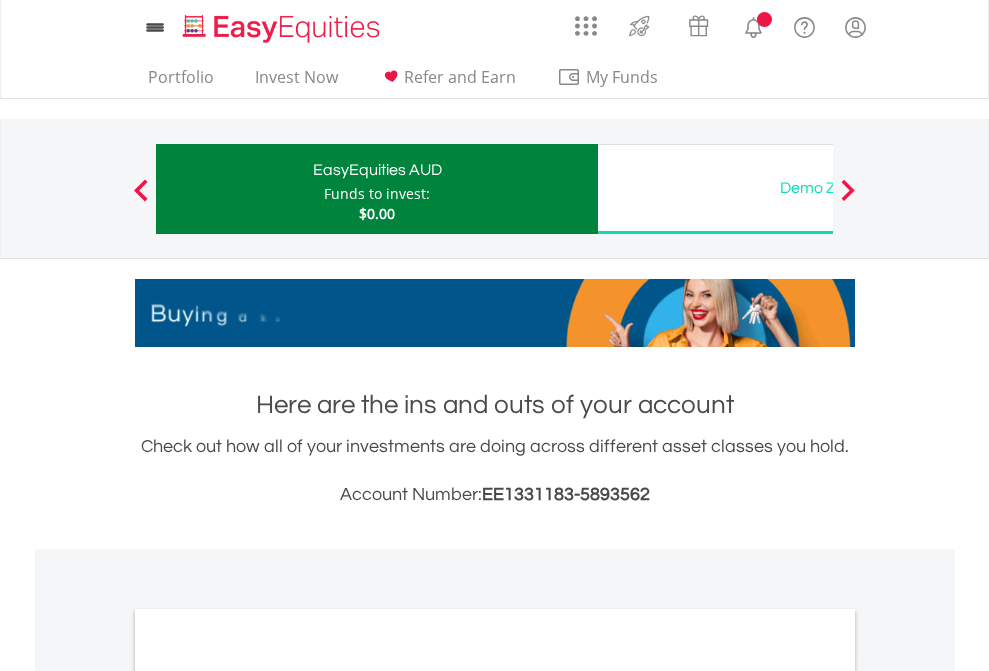 scroll, scrollTop: 0, scrollLeft: 0, axis: both 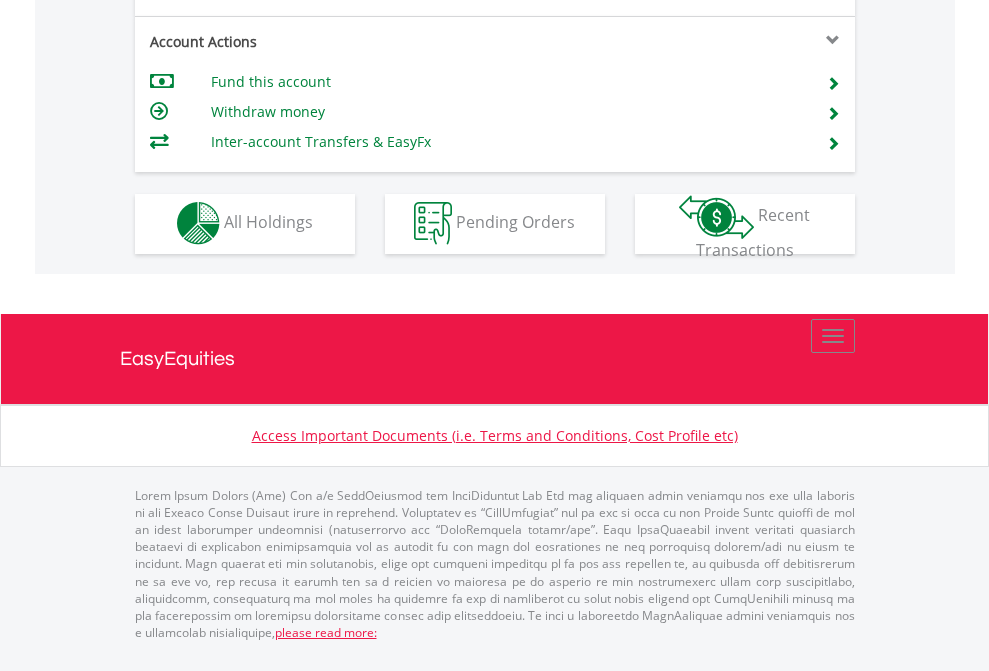 click on "Investment types" at bounding box center (706, -353) 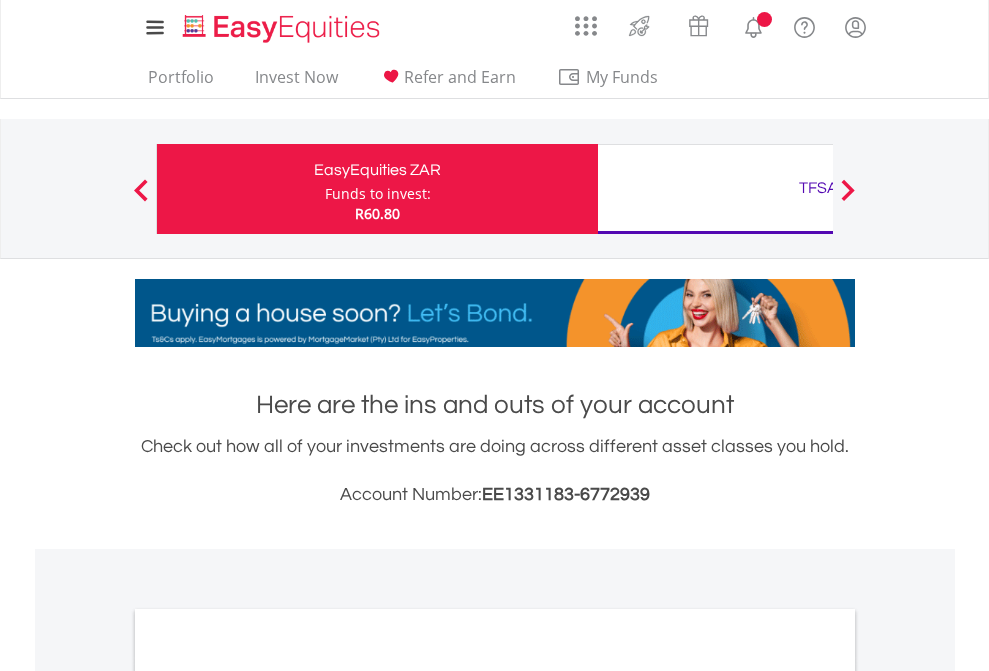 scroll, scrollTop: 1202, scrollLeft: 0, axis: vertical 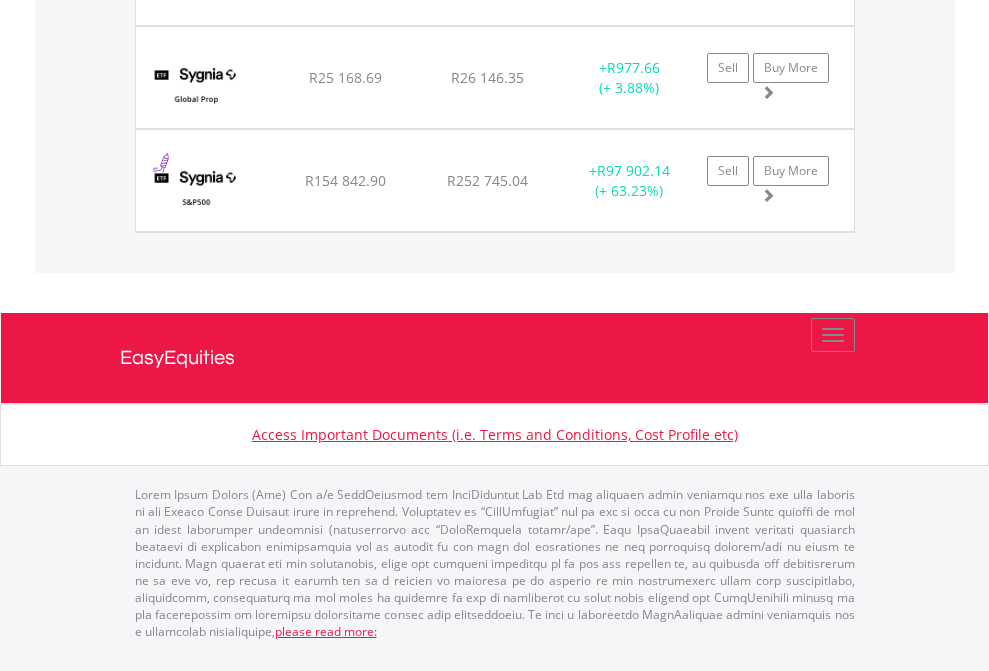 click on "TFSA" at bounding box center (818, -1954) 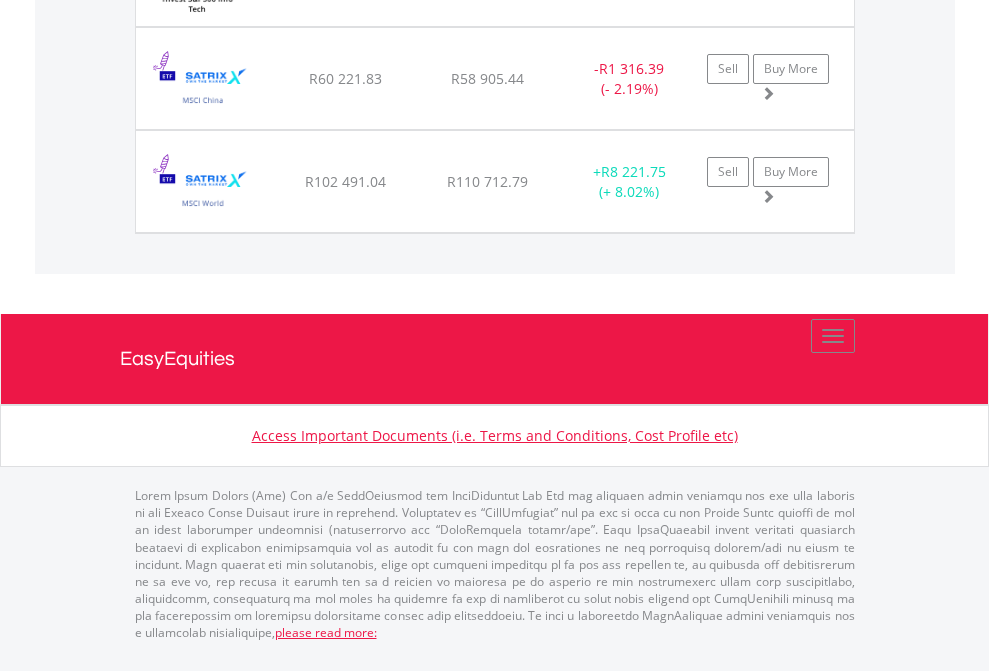 scroll, scrollTop: 2225, scrollLeft: 0, axis: vertical 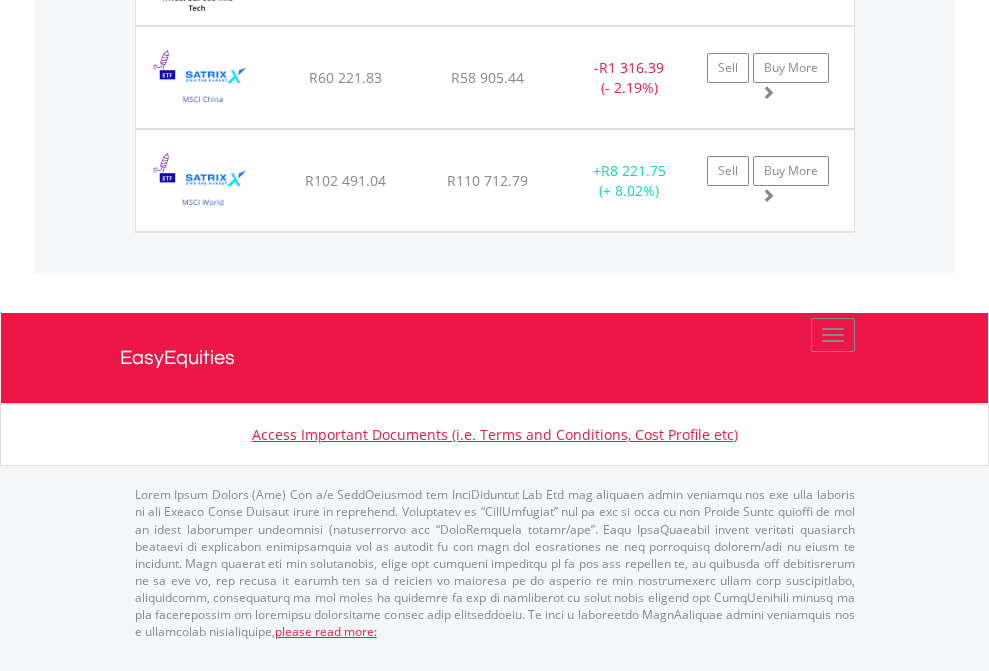 click on "EasyEquities USD" at bounding box center (818, -1545) 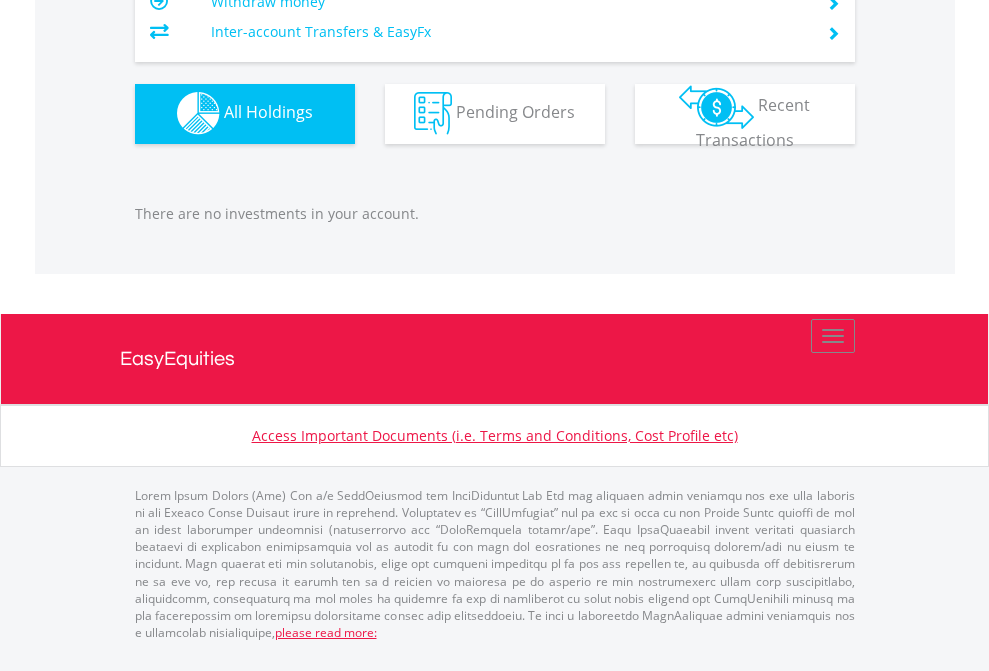 scroll, scrollTop: 1980, scrollLeft: 0, axis: vertical 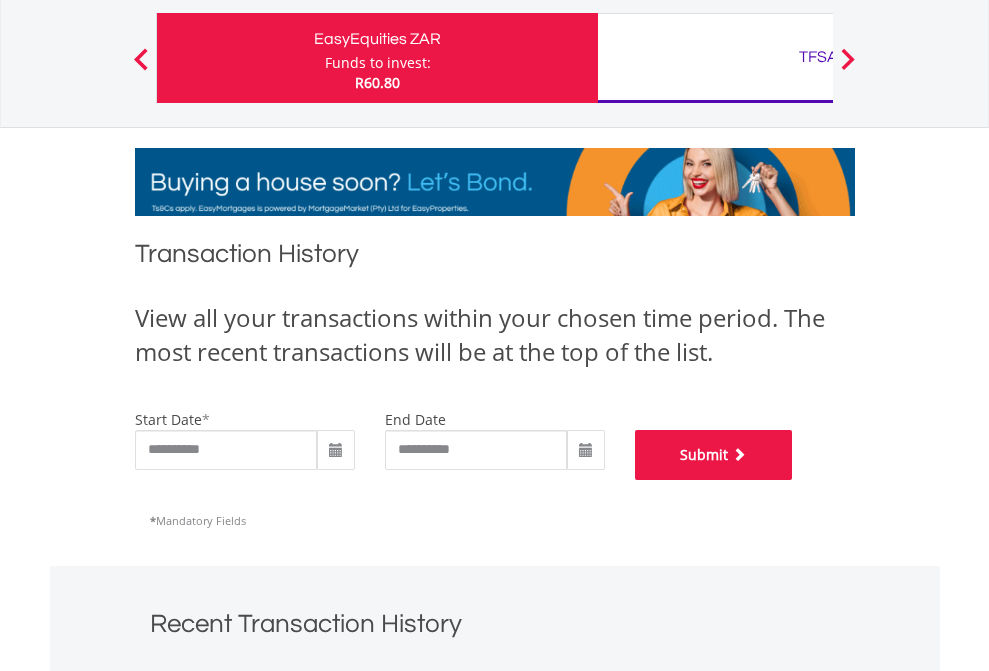 click on "Submit" at bounding box center [714, 455] 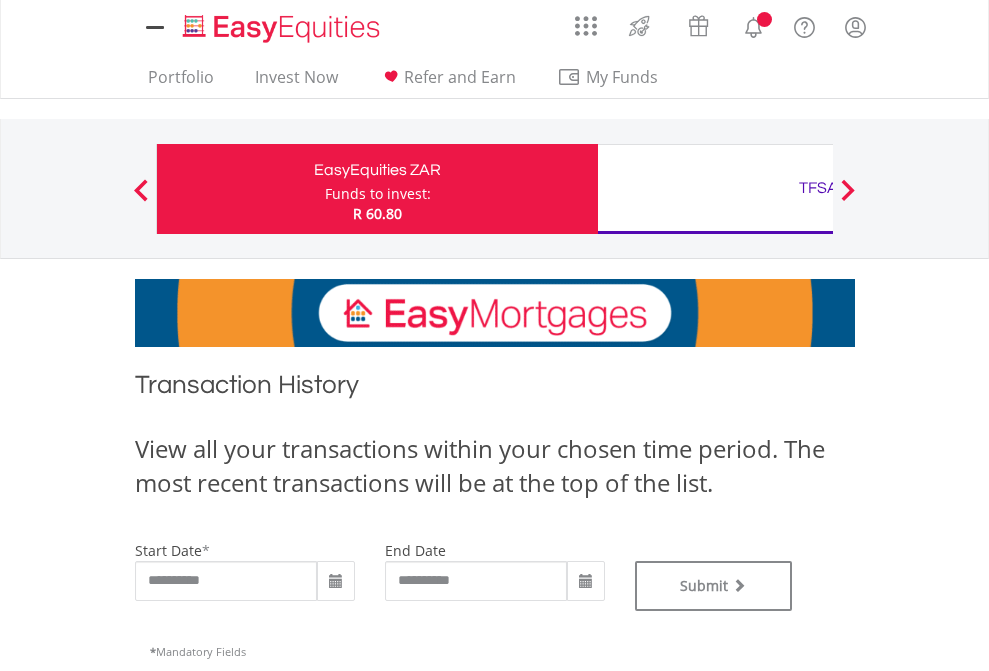 scroll, scrollTop: 0, scrollLeft: 0, axis: both 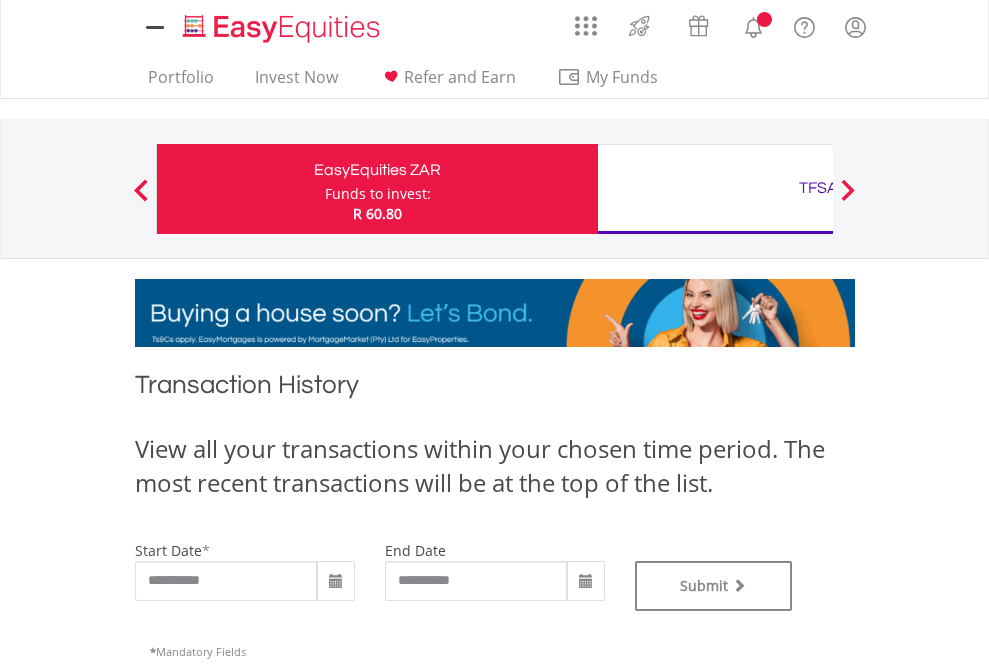 click on "TFSA" at bounding box center [818, 188] 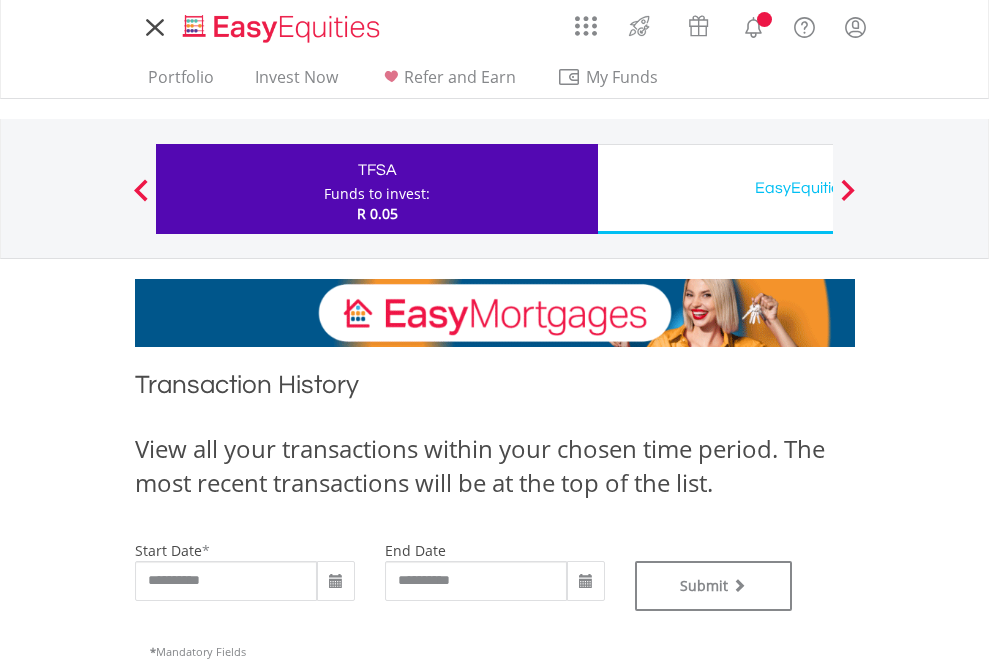 scroll, scrollTop: 0, scrollLeft: 0, axis: both 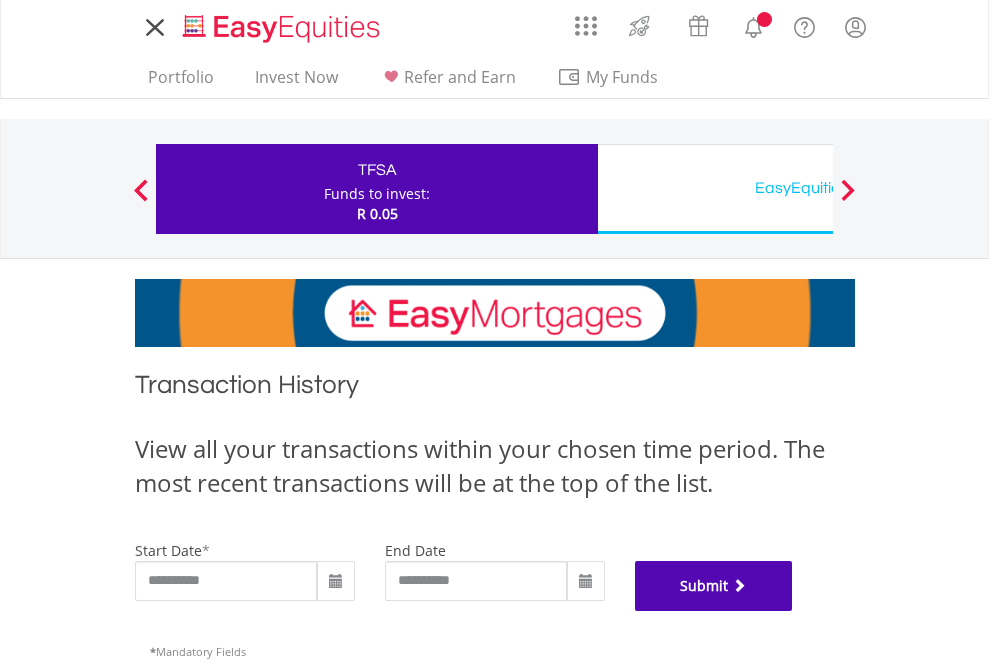 click on "Submit" at bounding box center (714, 586) 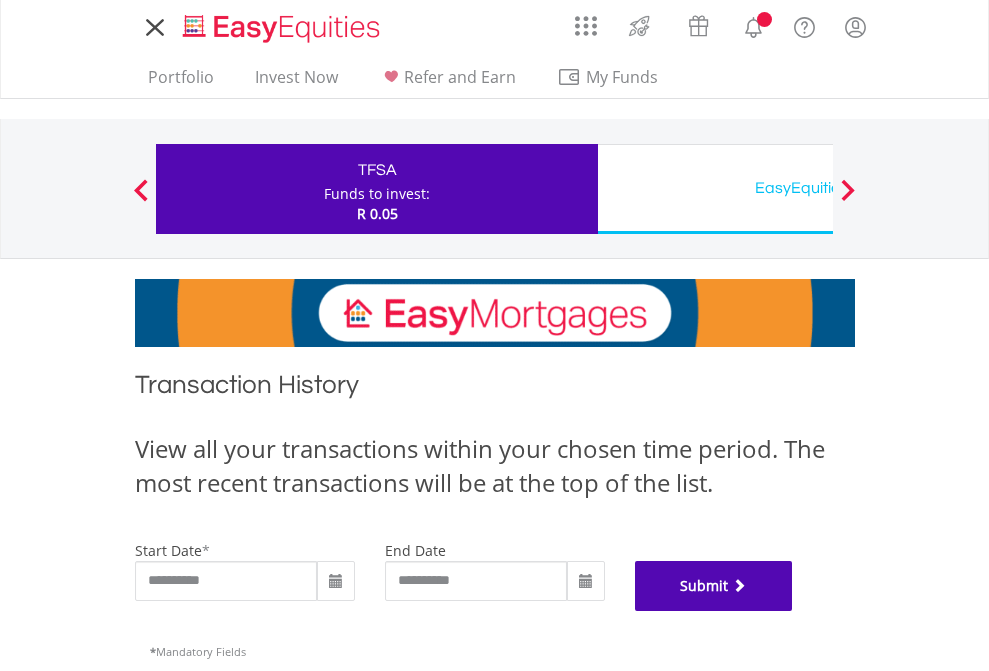scroll, scrollTop: 811, scrollLeft: 0, axis: vertical 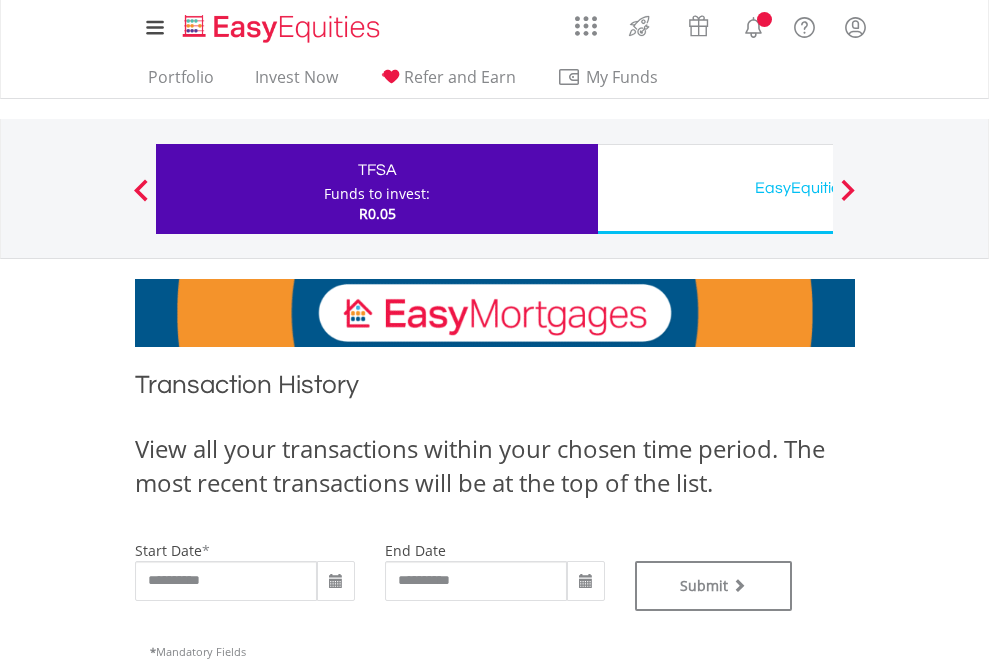 click on "EasyEquities USD" at bounding box center [818, 188] 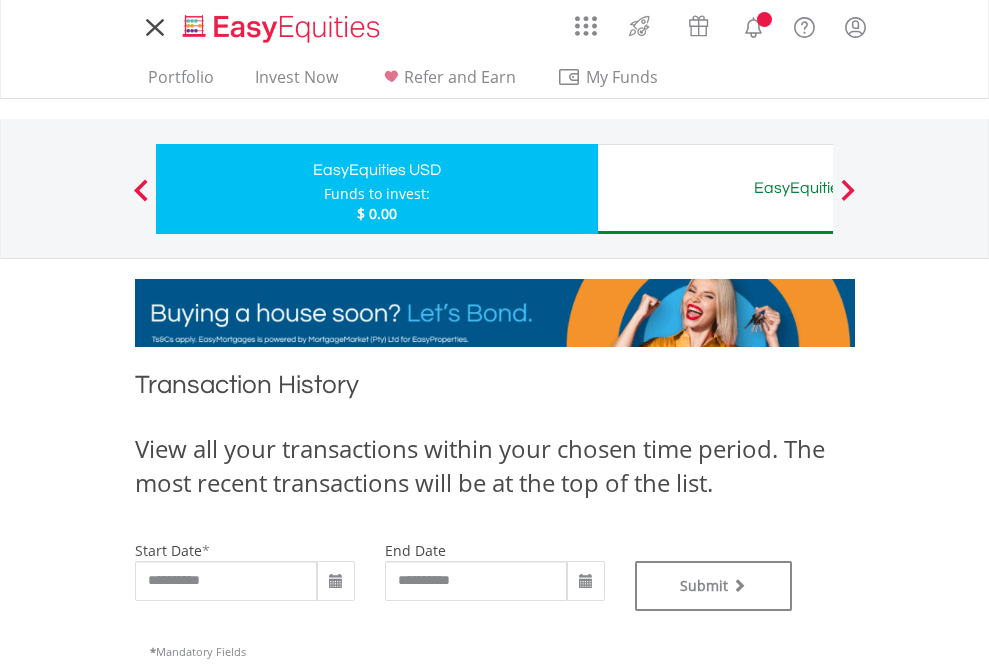 scroll, scrollTop: 0, scrollLeft: 0, axis: both 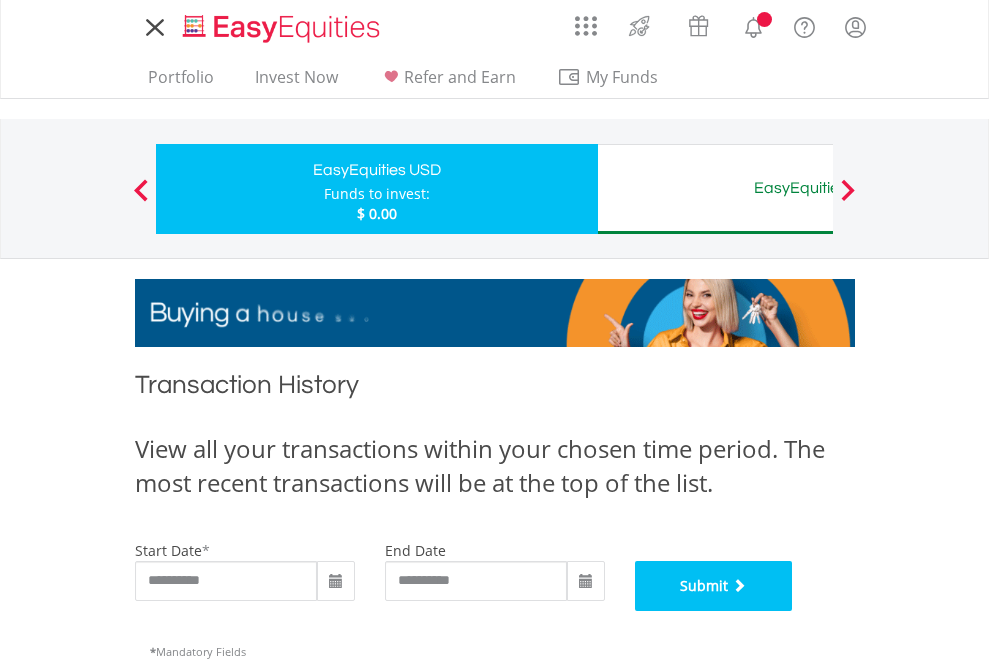 click on "Submit" at bounding box center (714, 586) 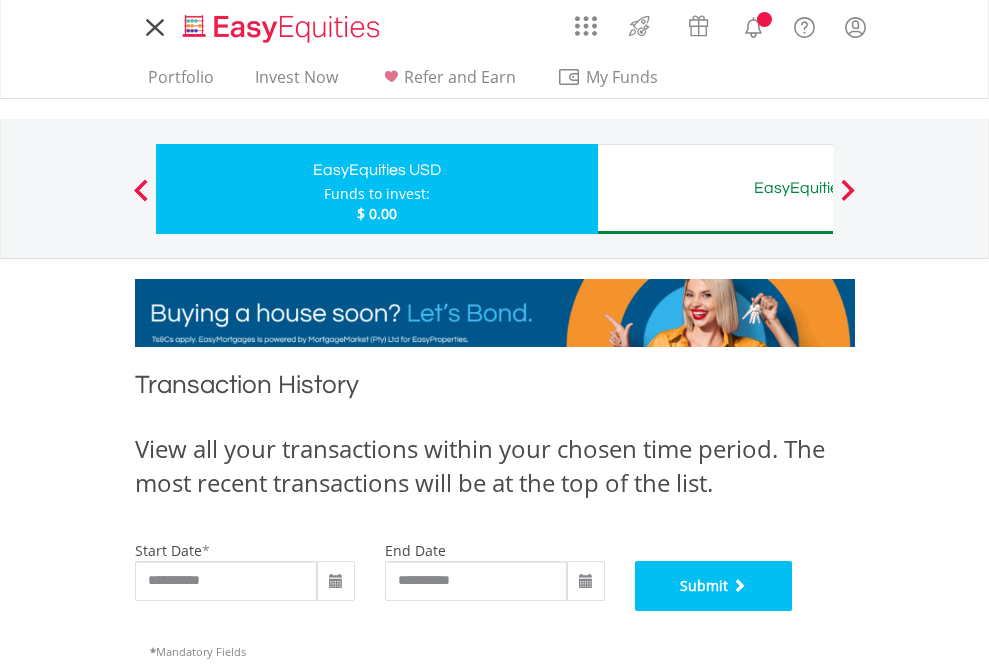 scroll, scrollTop: 811, scrollLeft: 0, axis: vertical 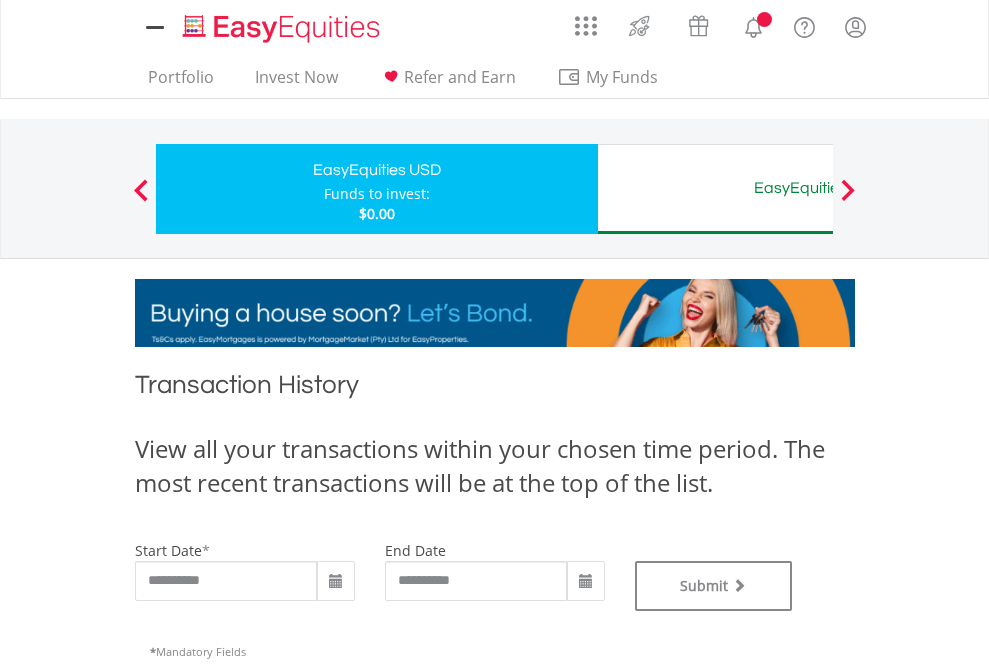 click on "EasyEquities AUD" at bounding box center [818, 188] 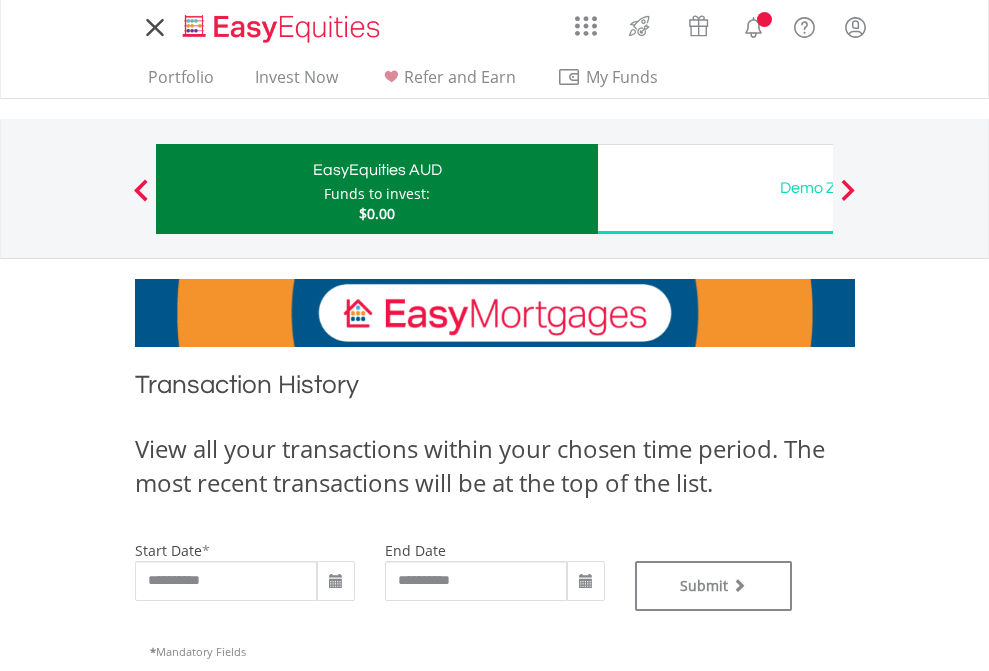 scroll, scrollTop: 0, scrollLeft: 0, axis: both 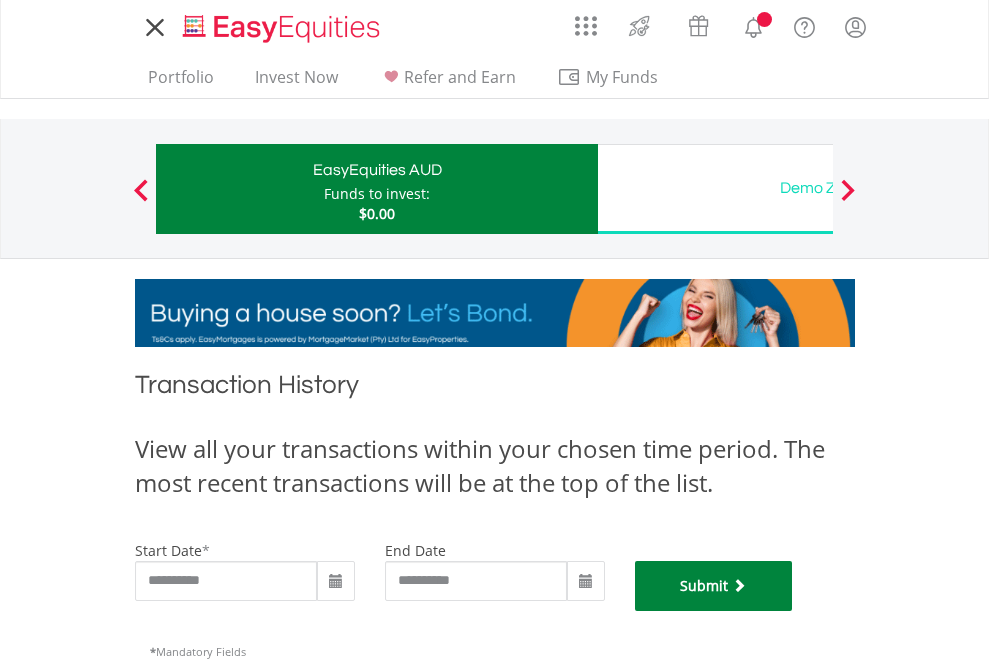 click on "Submit" at bounding box center [714, 586] 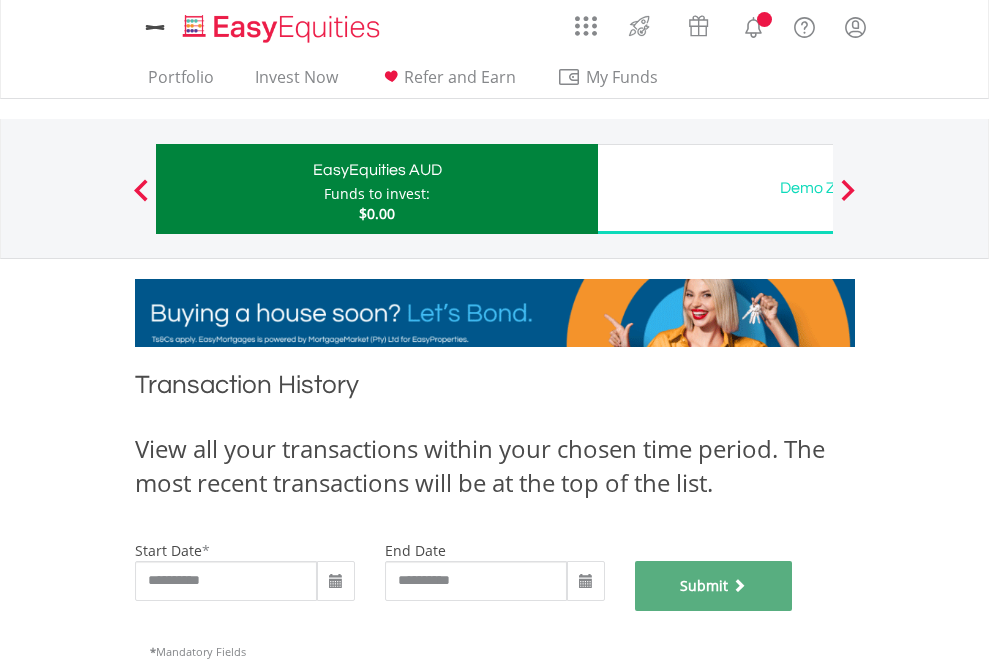 scroll, scrollTop: 811, scrollLeft: 0, axis: vertical 